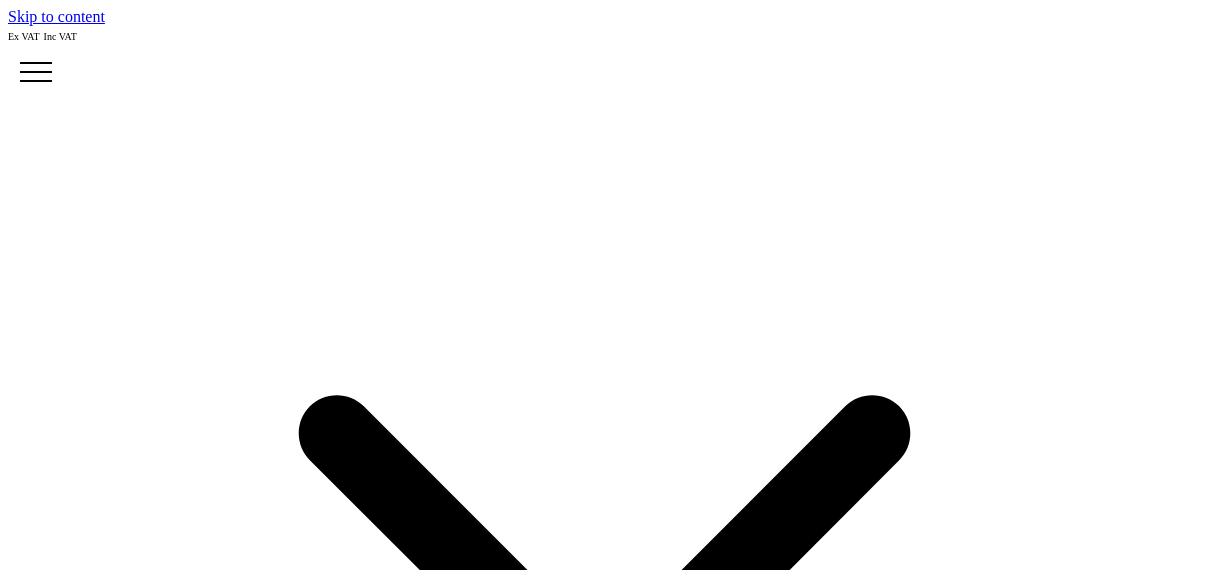 scroll, scrollTop: 0, scrollLeft: 0, axis: both 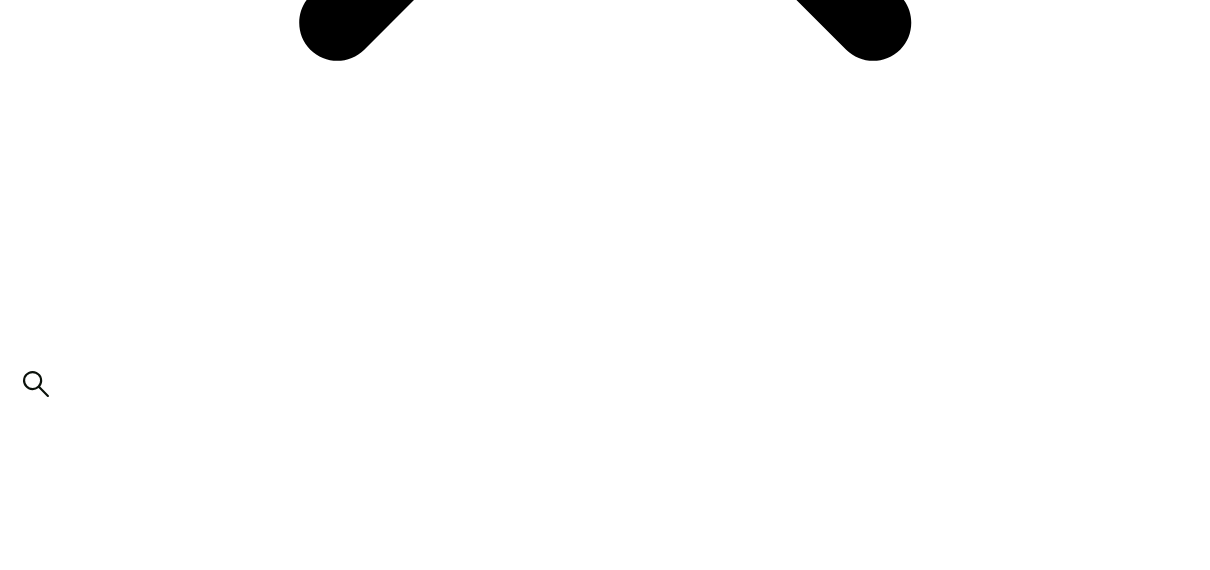 click on "attach artwork / logo" at bounding box center [69, 20024] 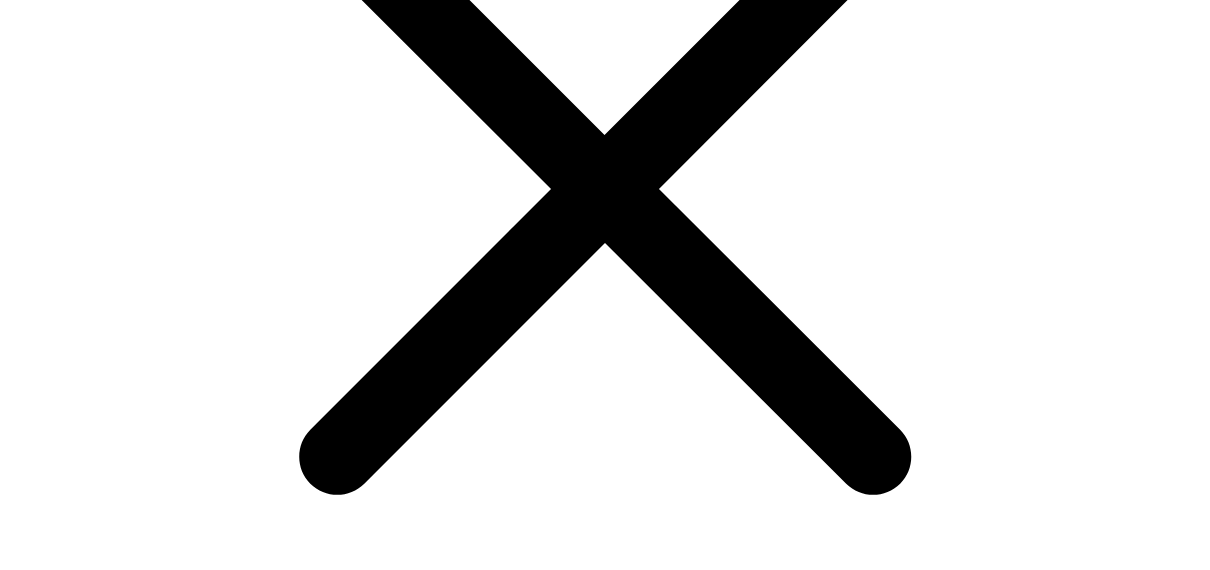 scroll, scrollTop: 506, scrollLeft: 0, axis: vertical 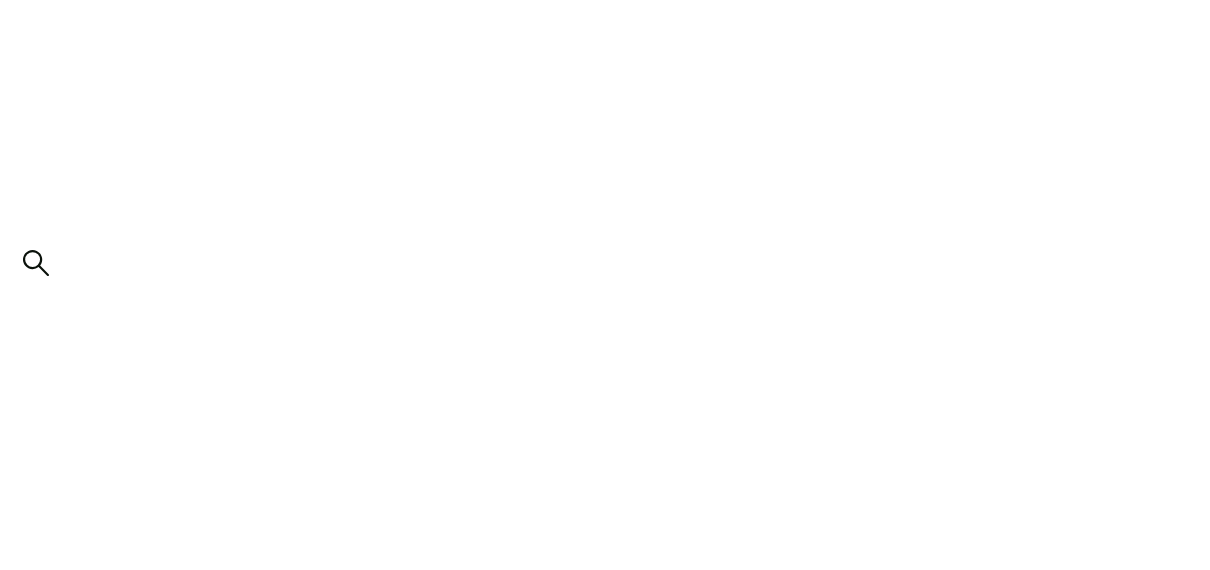 click on "attach artwork / logo" at bounding box center [605, 21223] 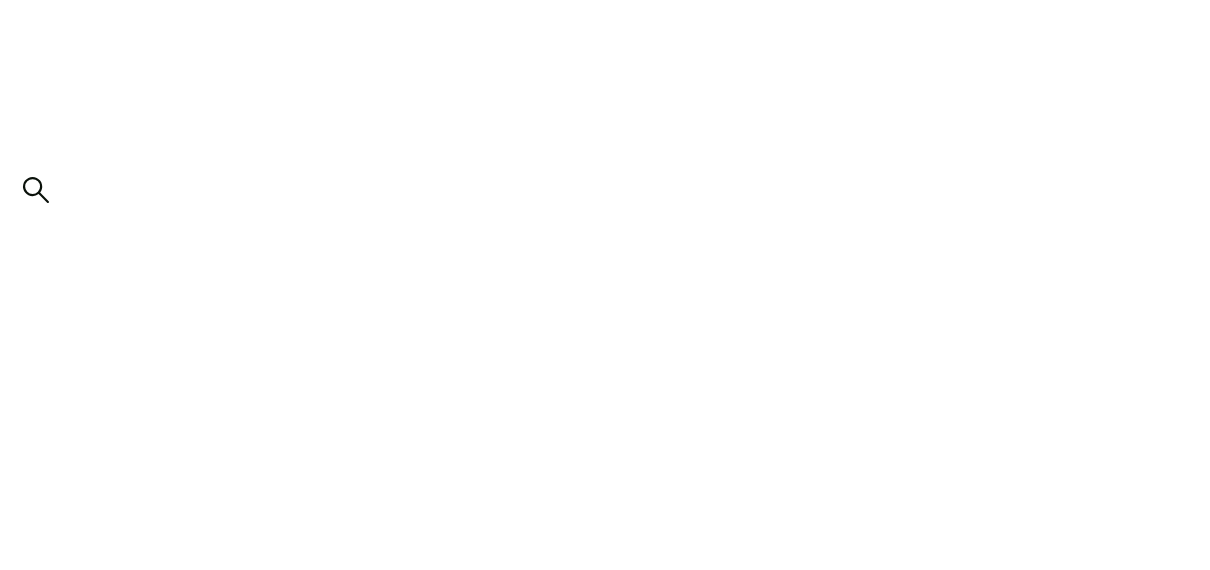 scroll, scrollTop: 1146, scrollLeft: 0, axis: vertical 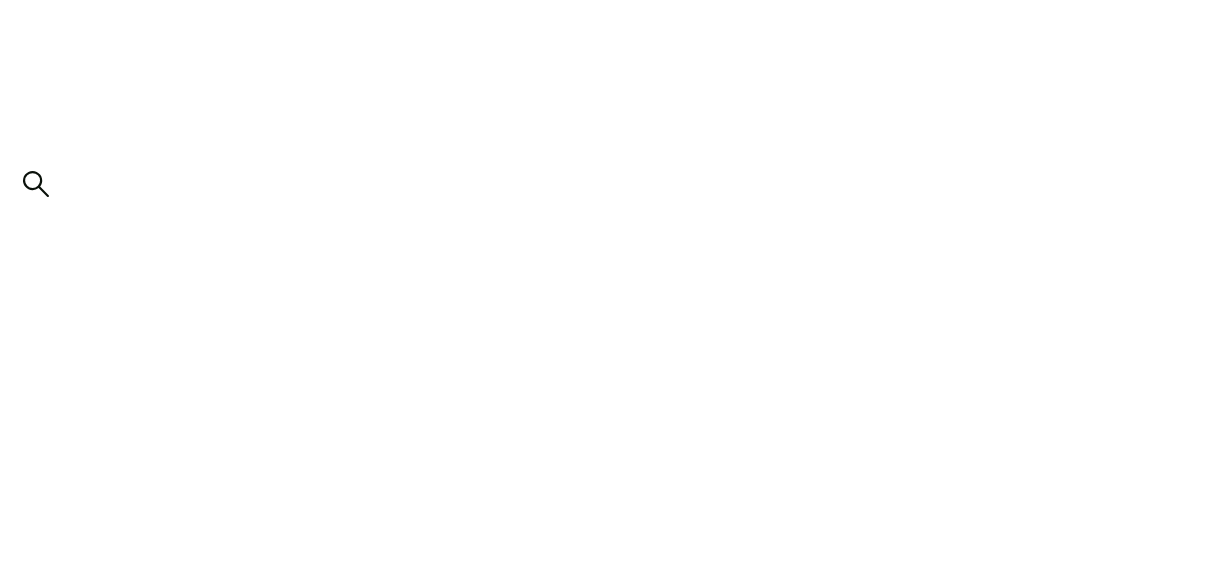 click on "add to quote" at bounding box center (605, 21661) 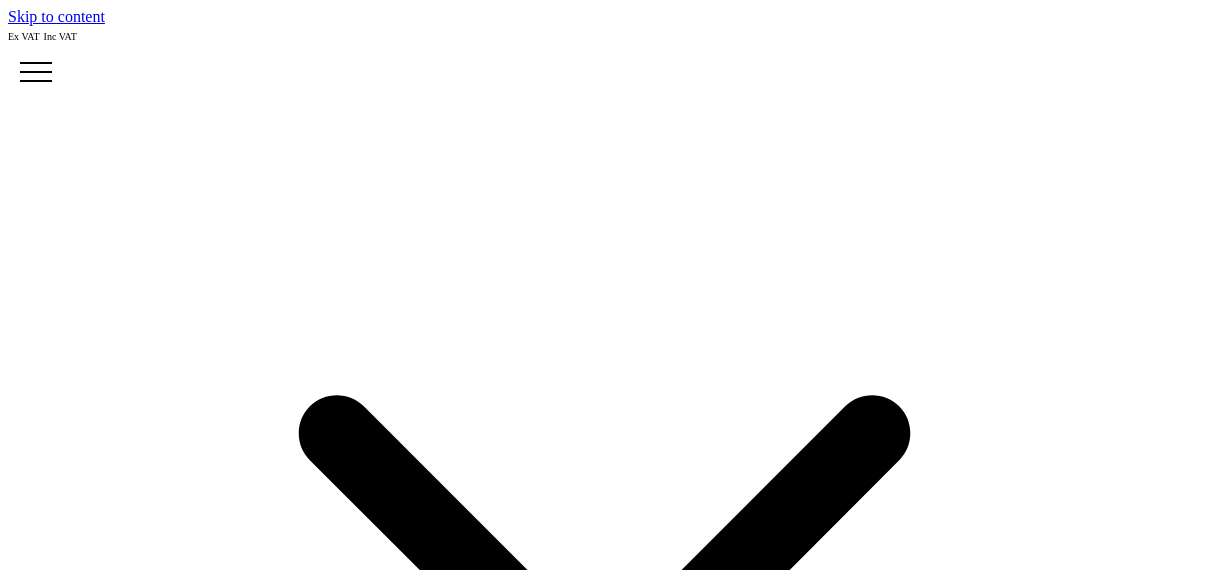 scroll, scrollTop: 0, scrollLeft: 0, axis: both 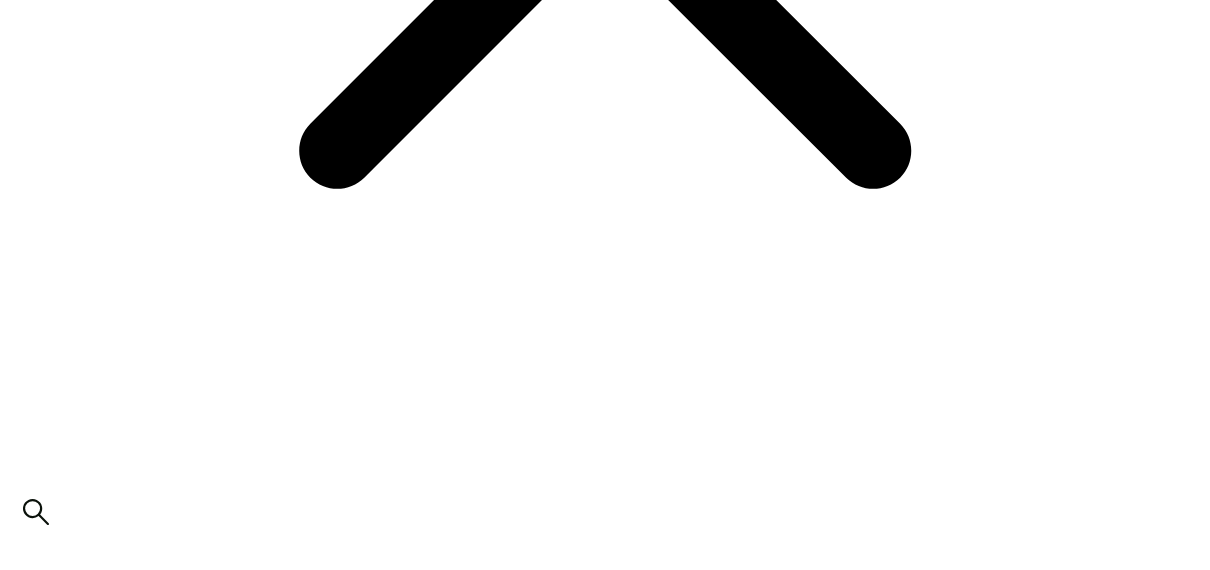 click on "*" at bounding box center (95, 20152) 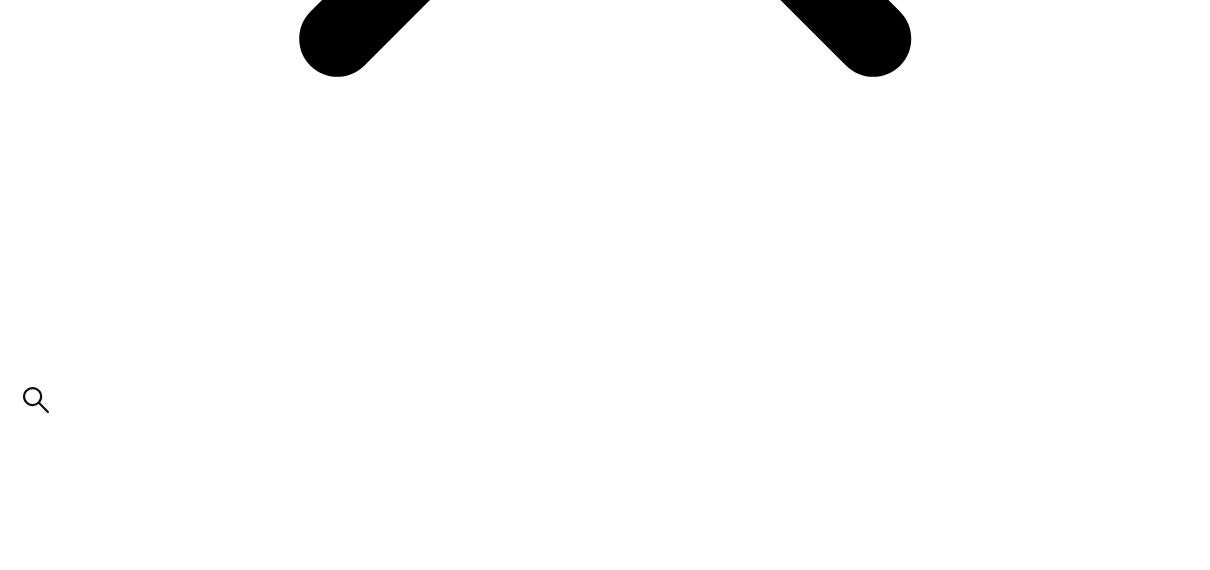 scroll, scrollTop: 936, scrollLeft: 0, axis: vertical 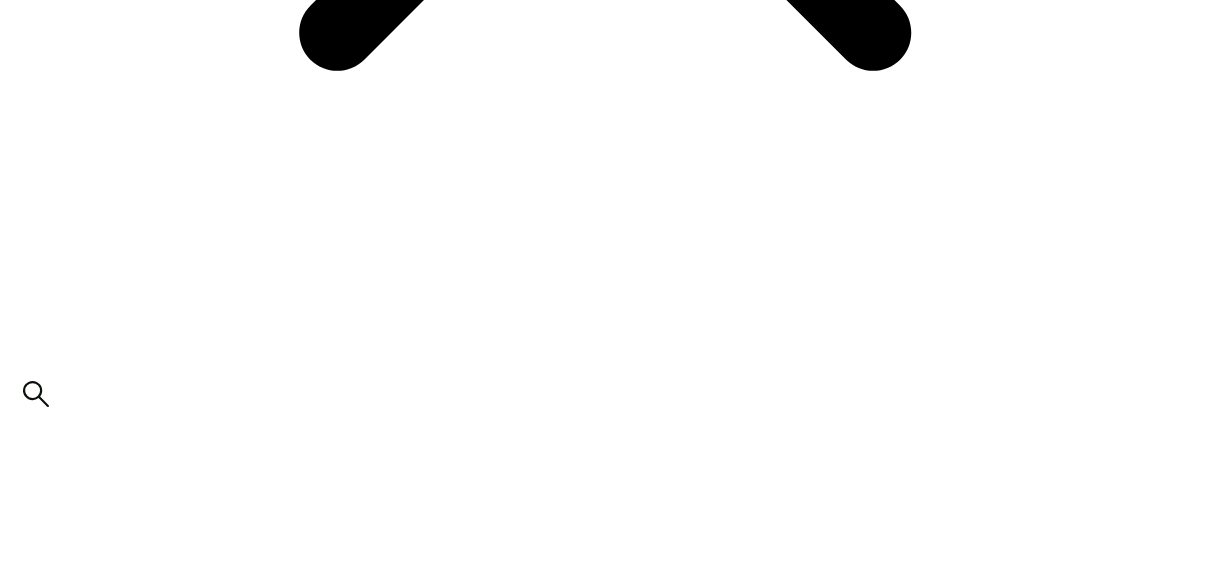 click on "add to quote" at bounding box center (605, 21479) 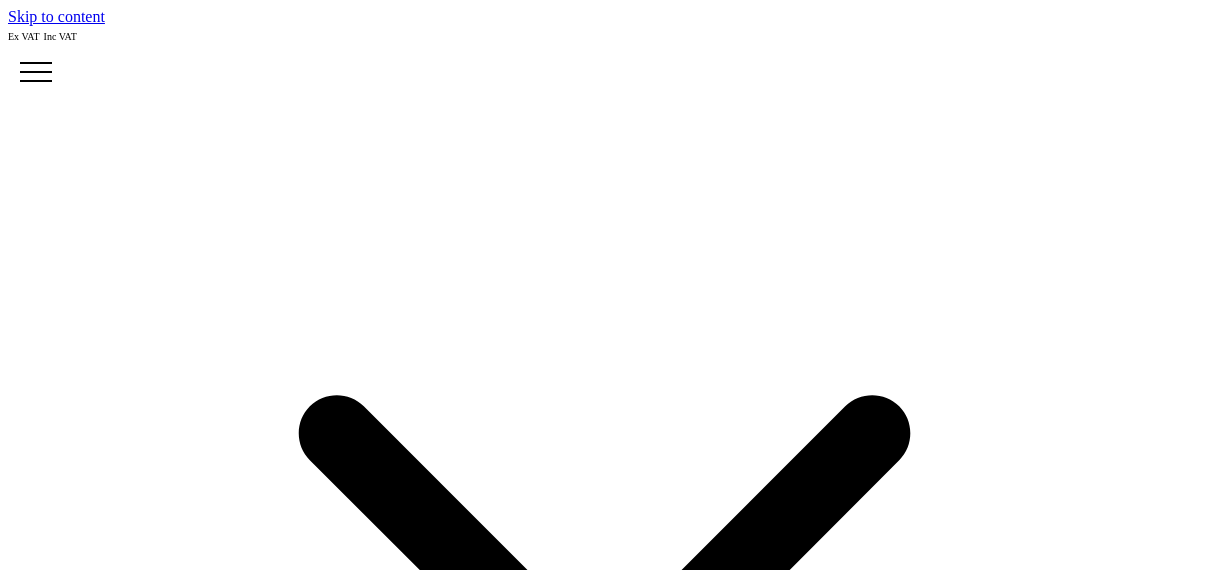 scroll, scrollTop: 0, scrollLeft: 0, axis: both 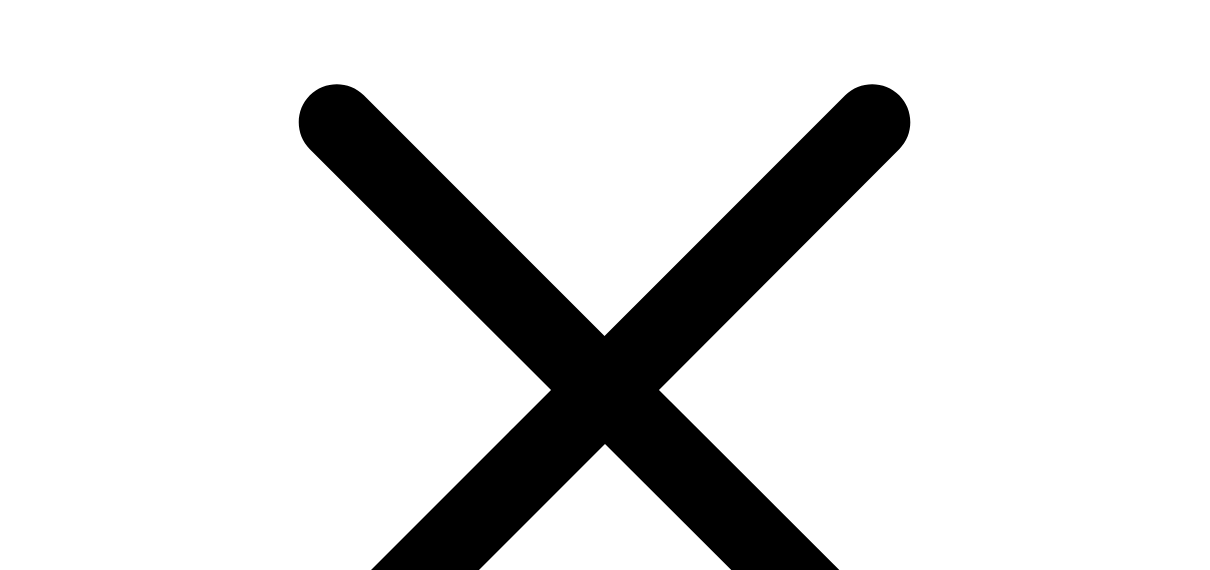 click on "proceed to next step" at bounding box center [76, 16438] 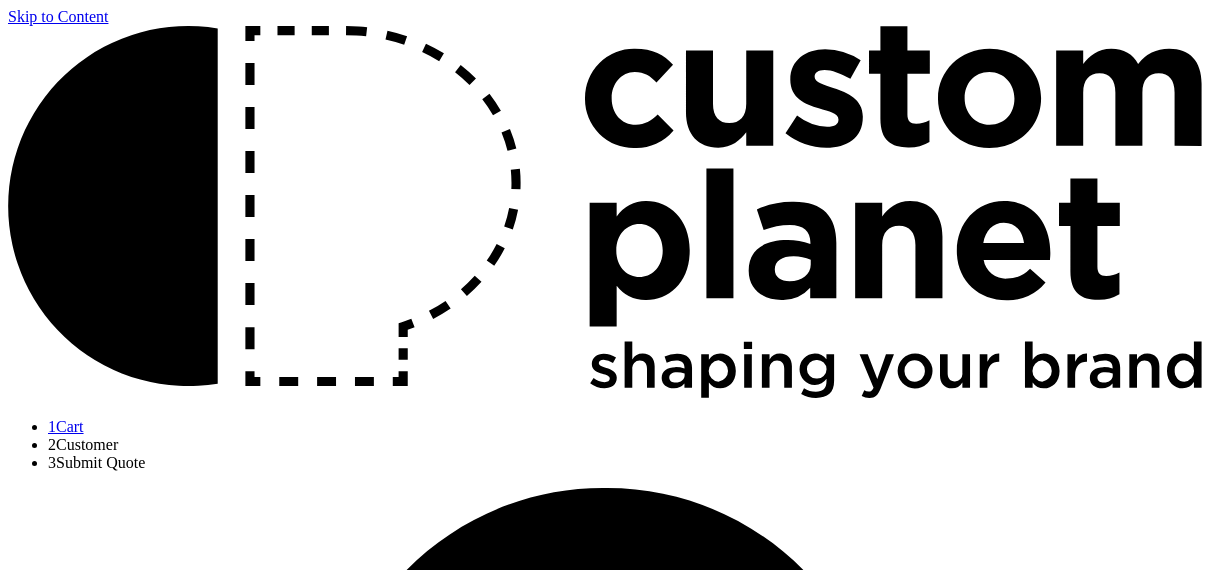 scroll, scrollTop: 0, scrollLeft: 0, axis: both 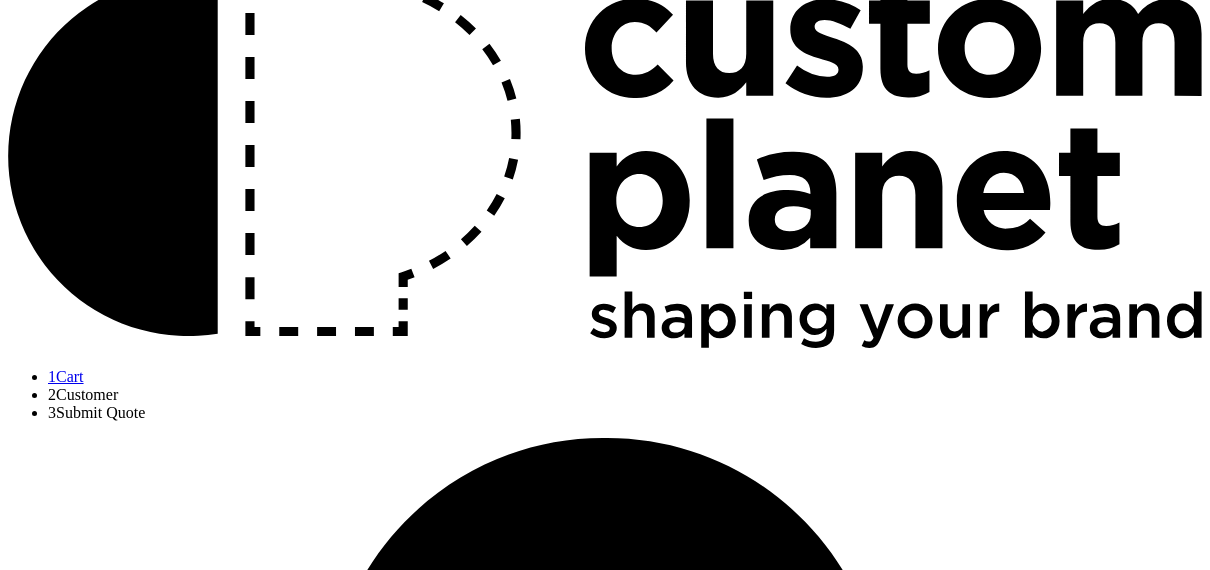 click at bounding box center (79, 1864) 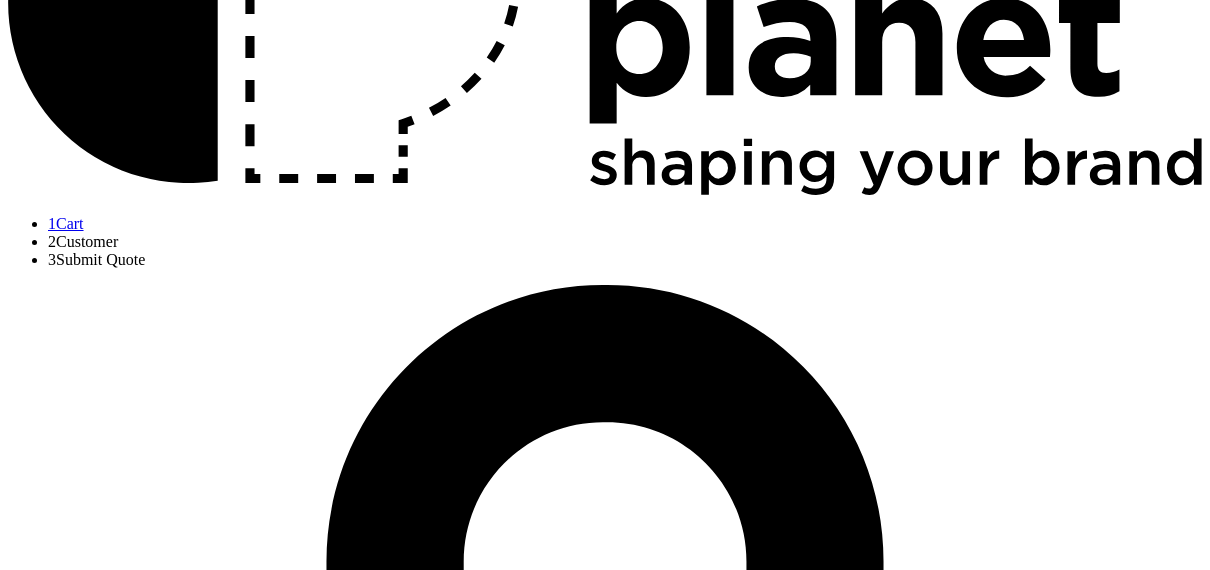 scroll, scrollTop: 205, scrollLeft: 0, axis: vertical 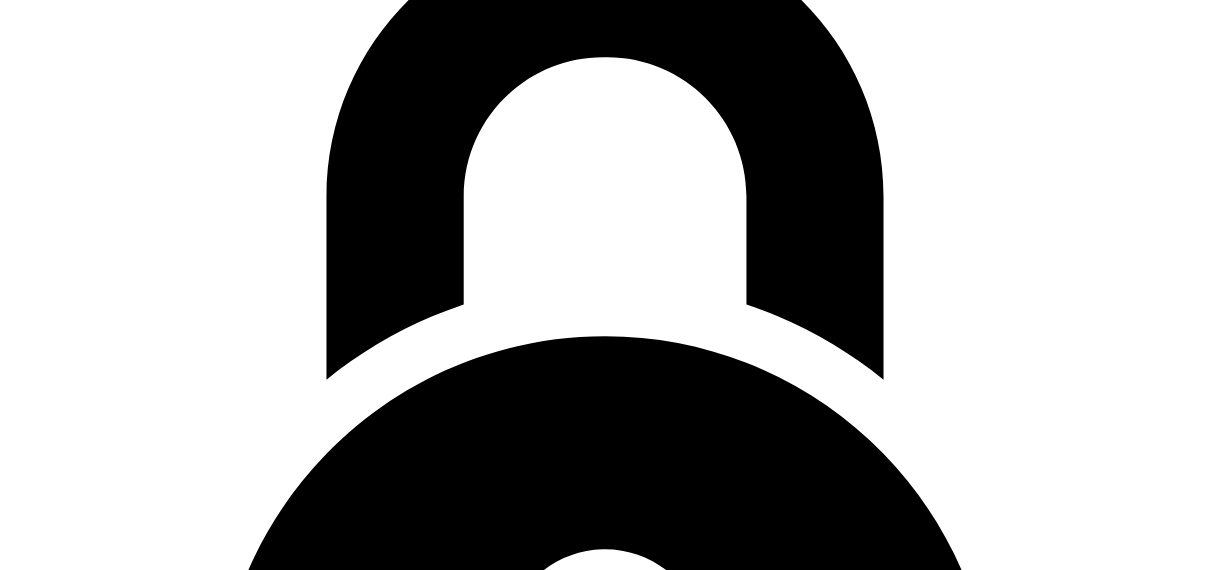 click at bounding box center (95, 1669) 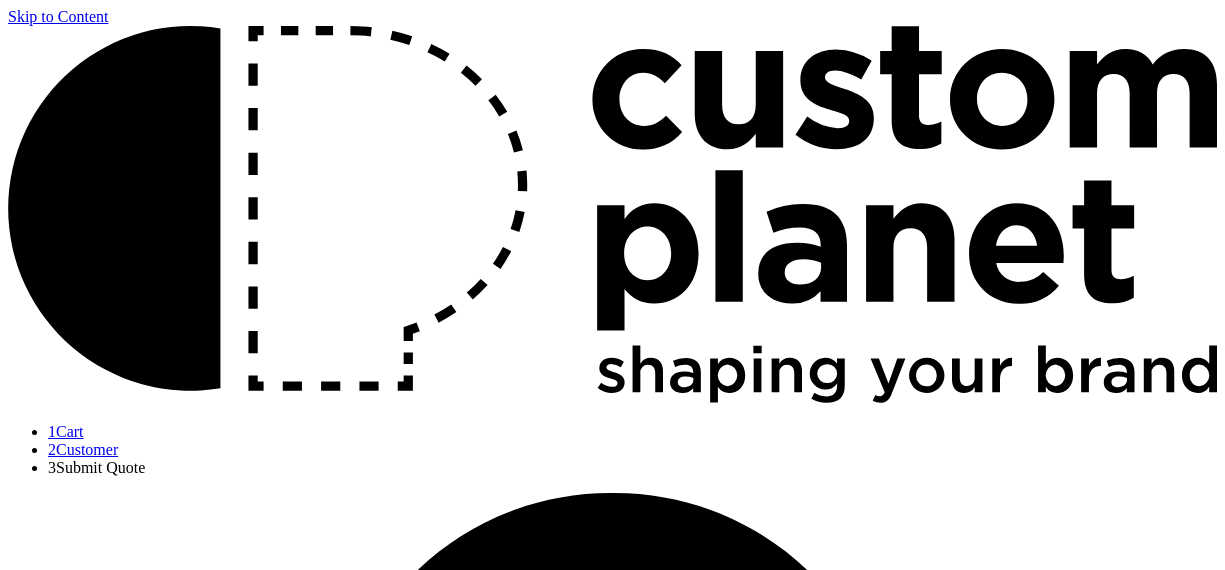 scroll, scrollTop: 0, scrollLeft: 0, axis: both 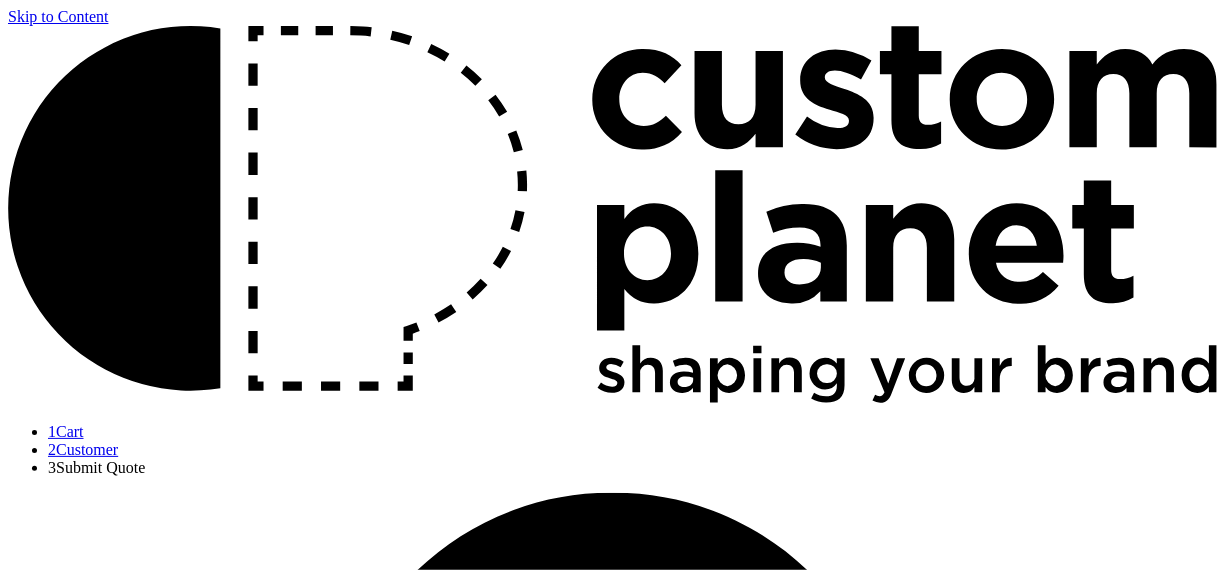 click on "Return to Customer Information" at bounding box center [125, 2041] 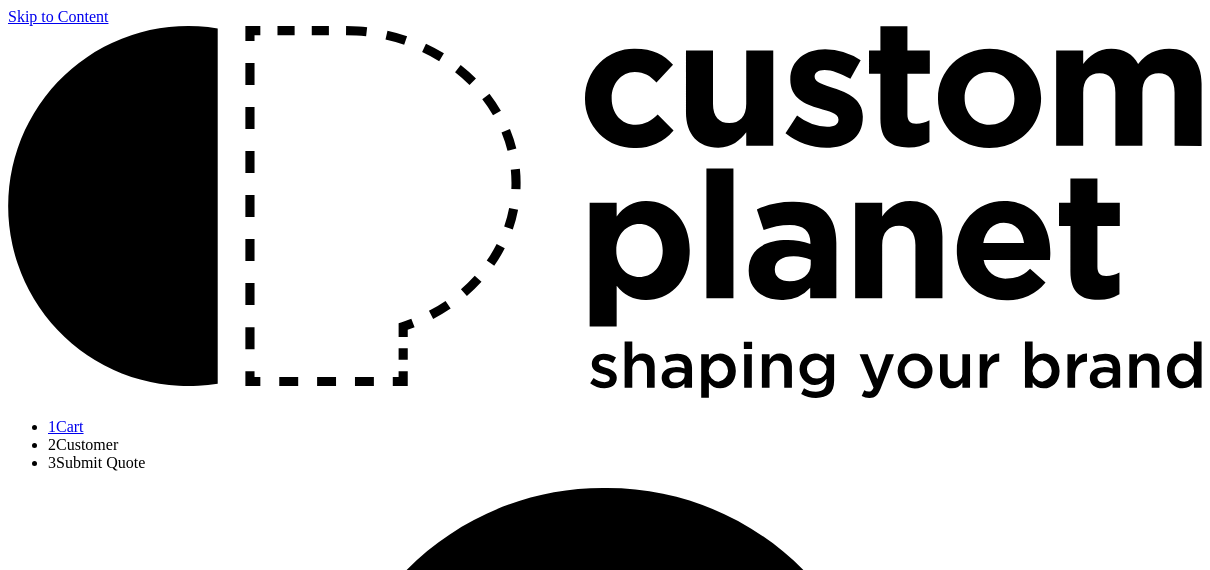 scroll, scrollTop: 0, scrollLeft: 0, axis: both 